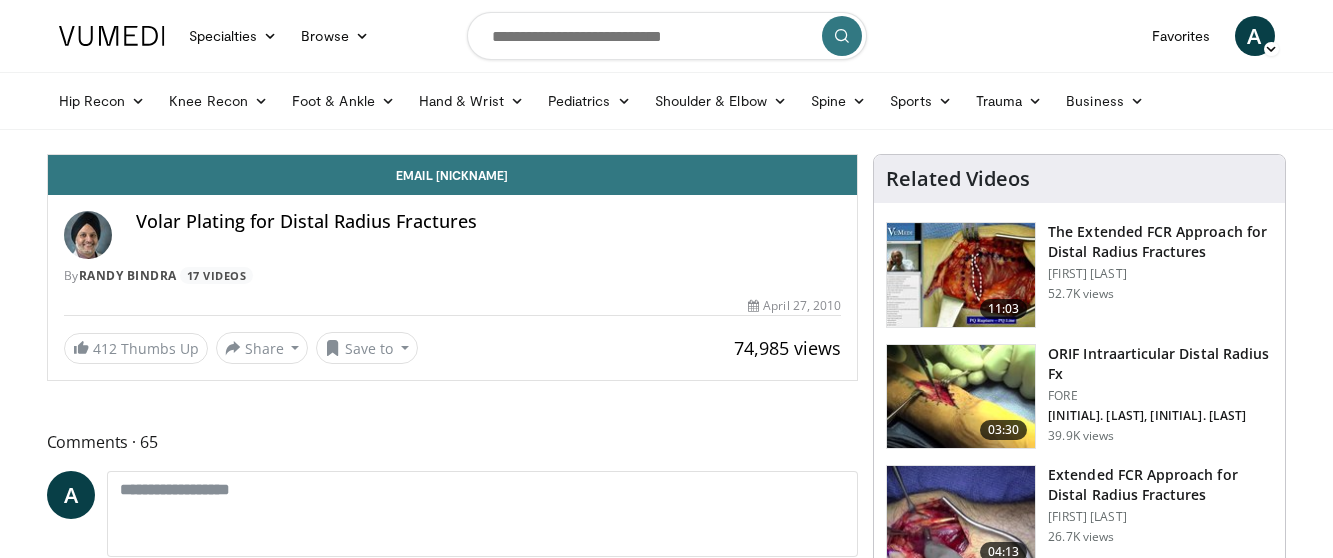 scroll, scrollTop: 0, scrollLeft: 0, axis: both 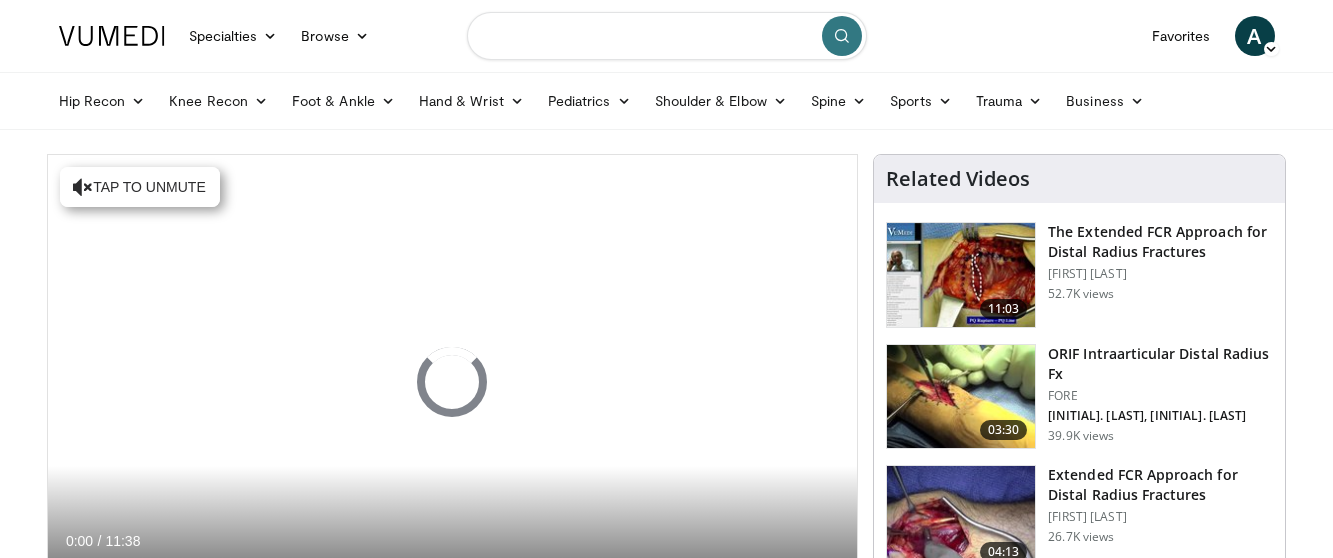 click at bounding box center [667, 36] 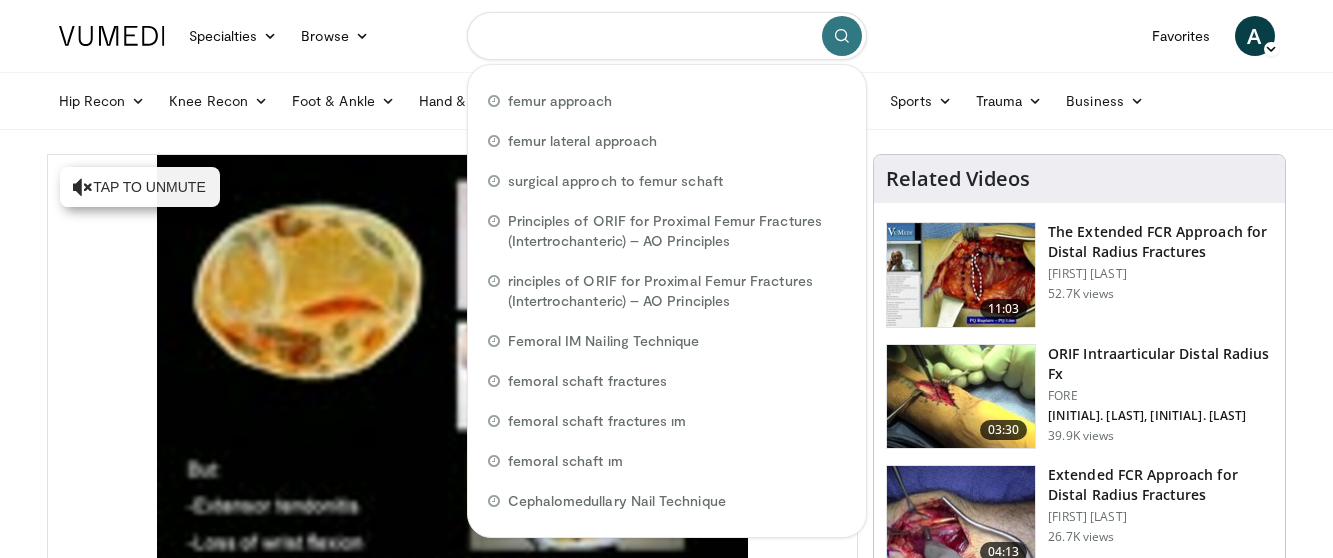 paste on "**********" 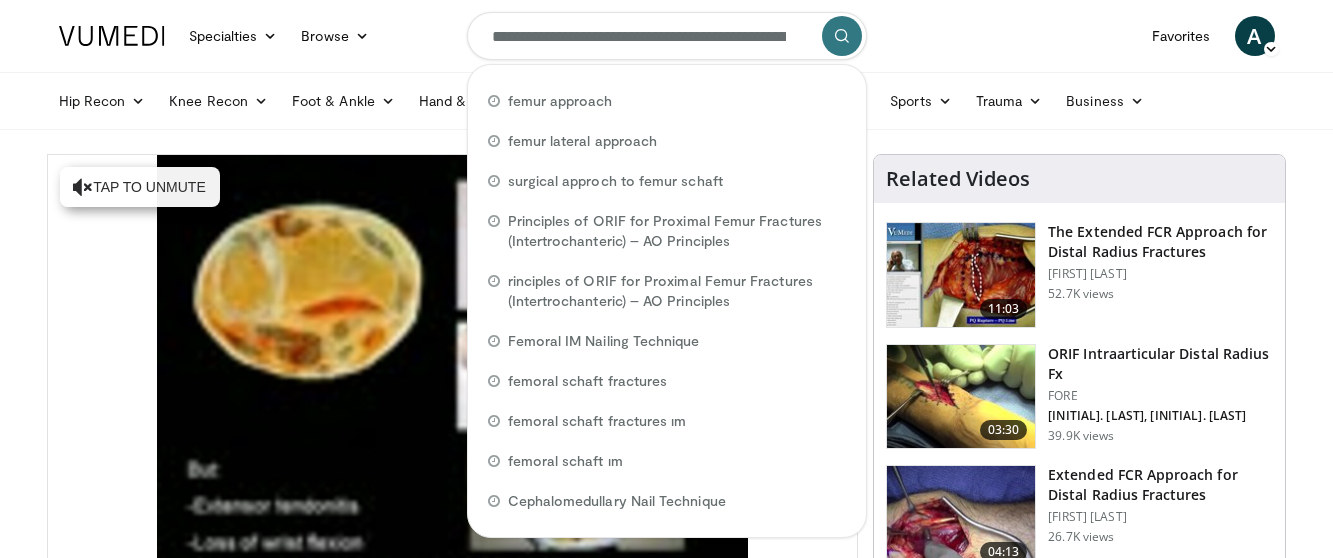 scroll, scrollTop: 0, scrollLeft: 189, axis: horizontal 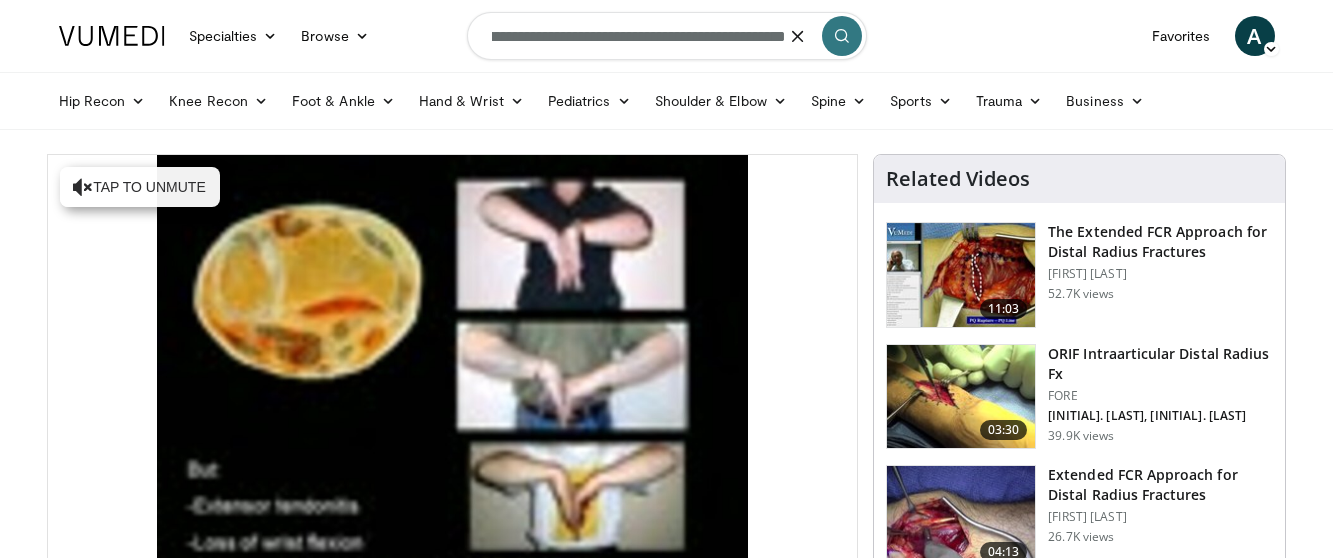 type on "**********" 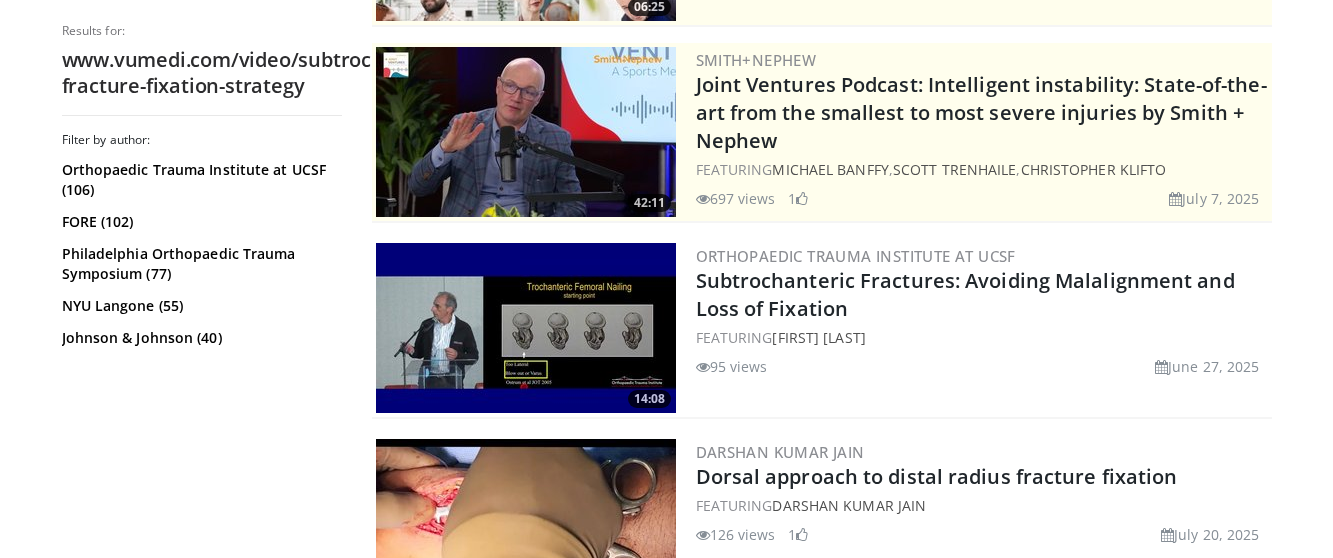 scroll, scrollTop: 0, scrollLeft: 0, axis: both 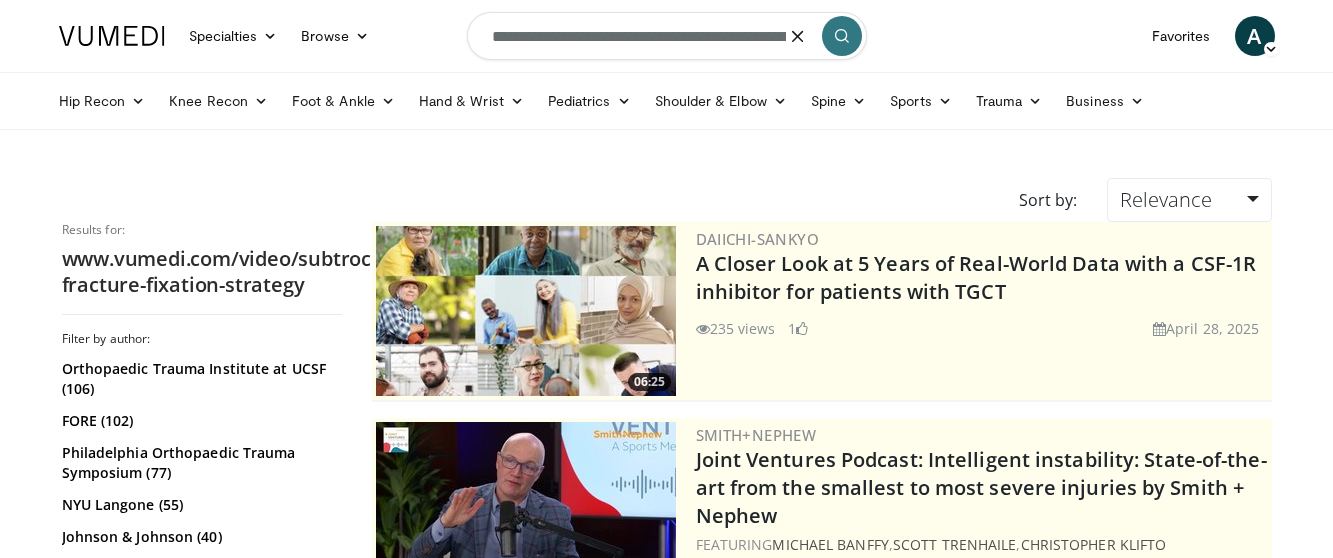 click on "**********" at bounding box center [667, 36] 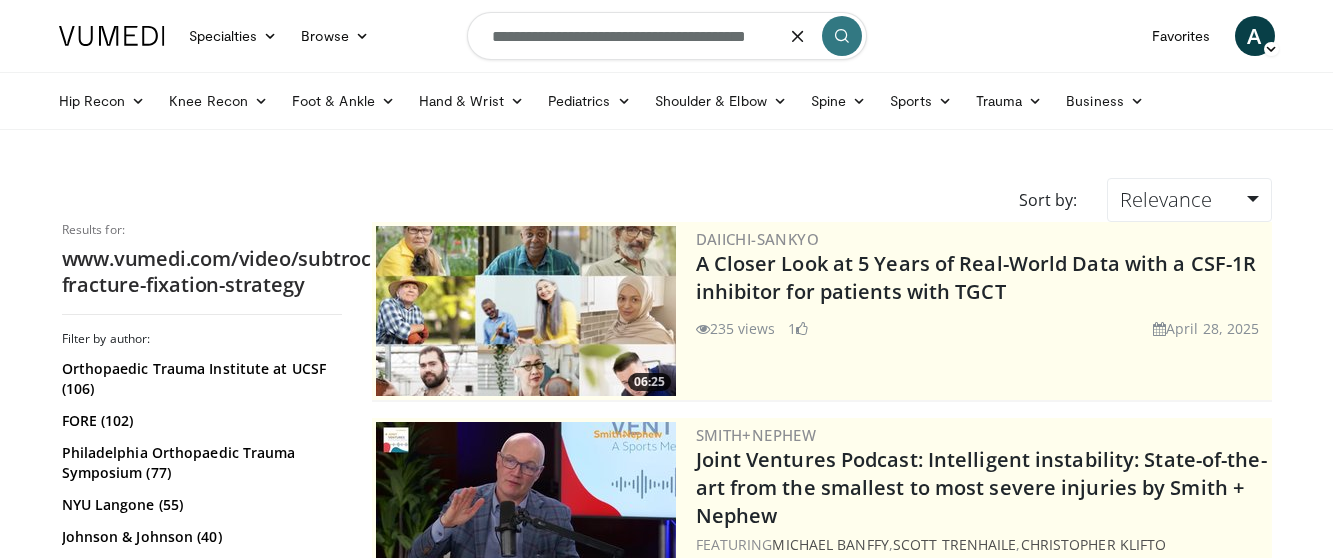 type on "**********" 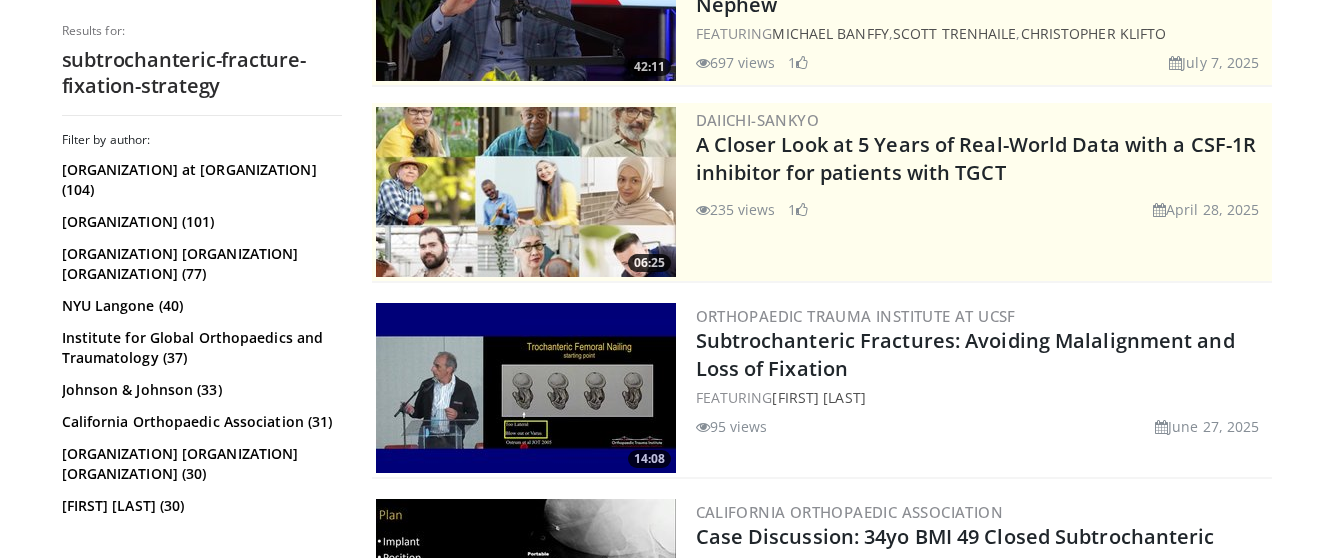 scroll, scrollTop: 336, scrollLeft: 0, axis: vertical 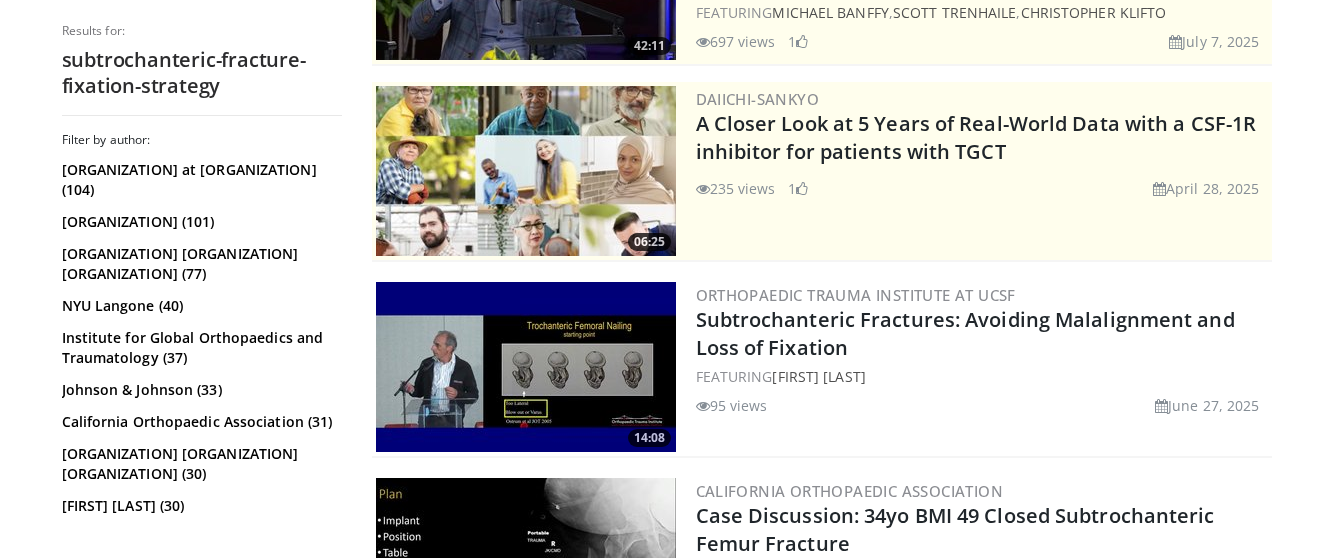 click at bounding box center (526, 367) 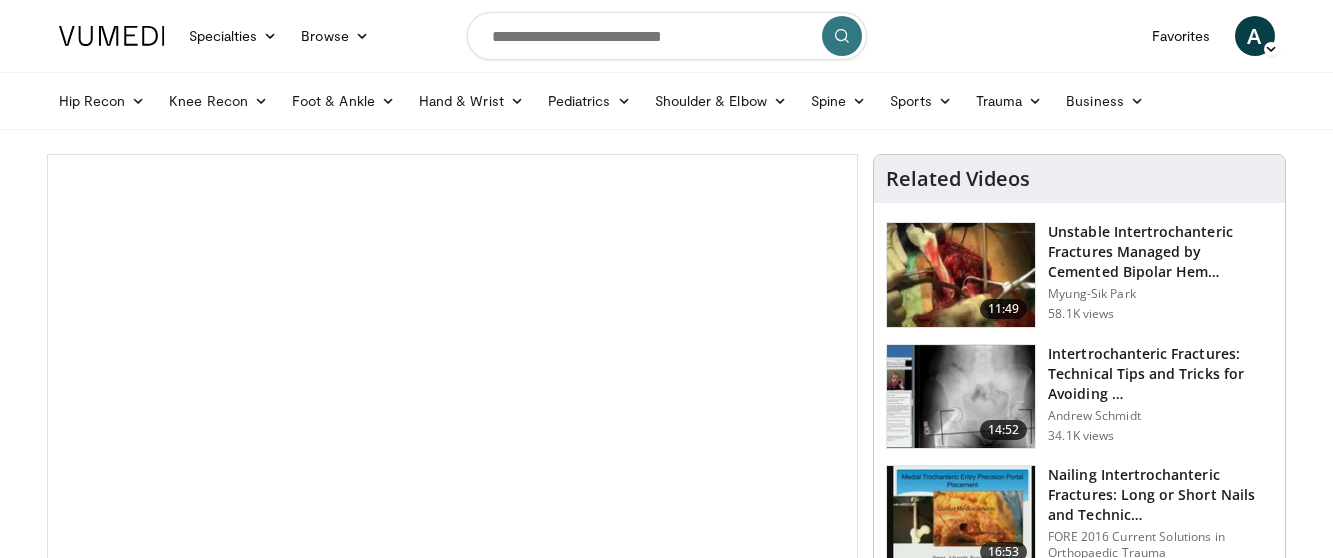 scroll, scrollTop: 0, scrollLeft: 0, axis: both 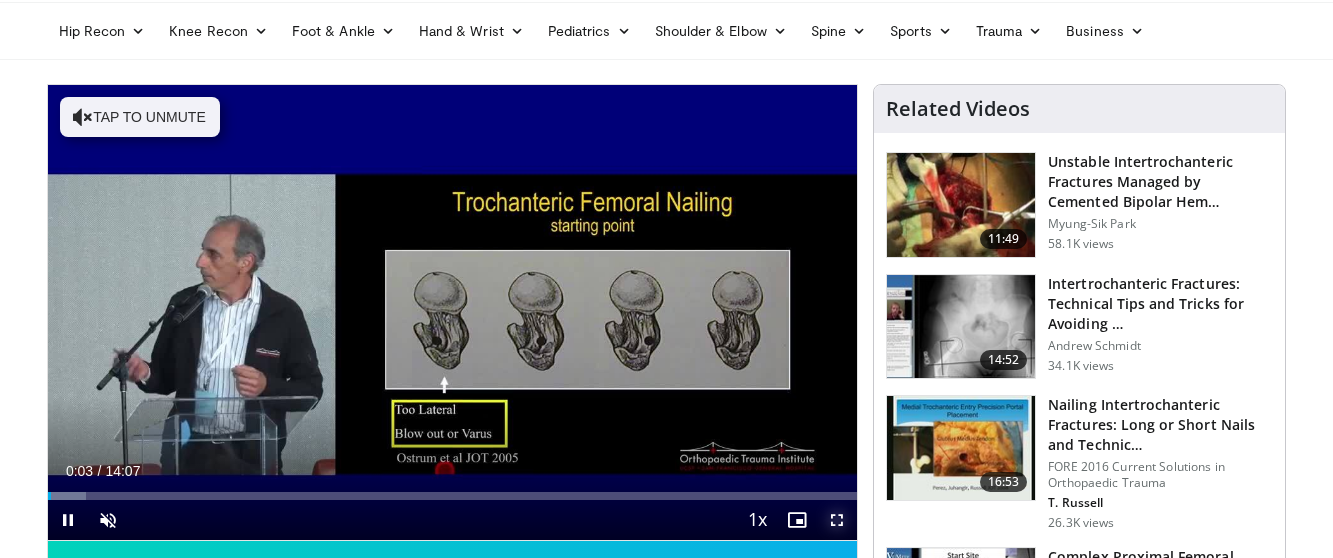 click at bounding box center (837, 520) 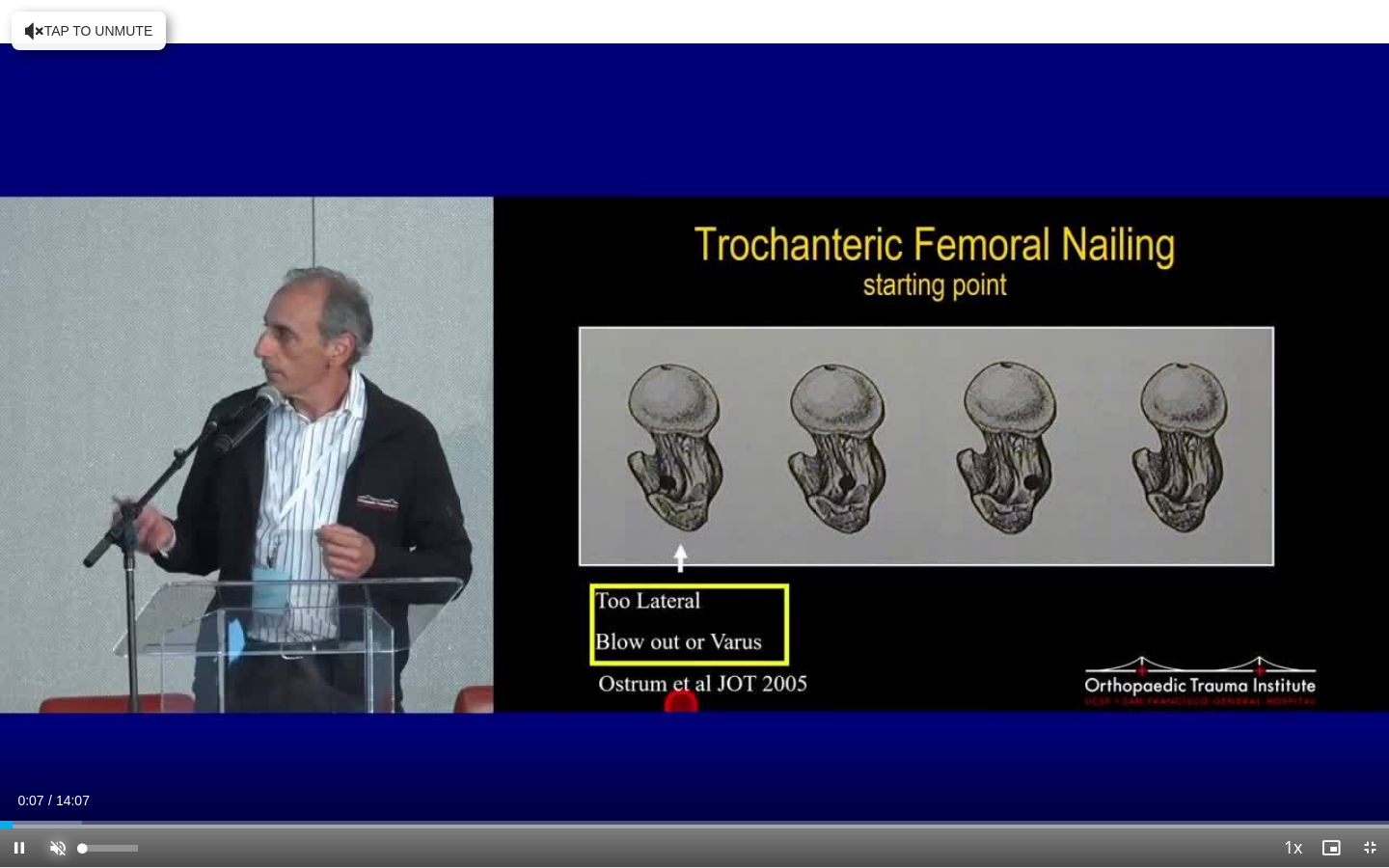 click at bounding box center [58, 848] 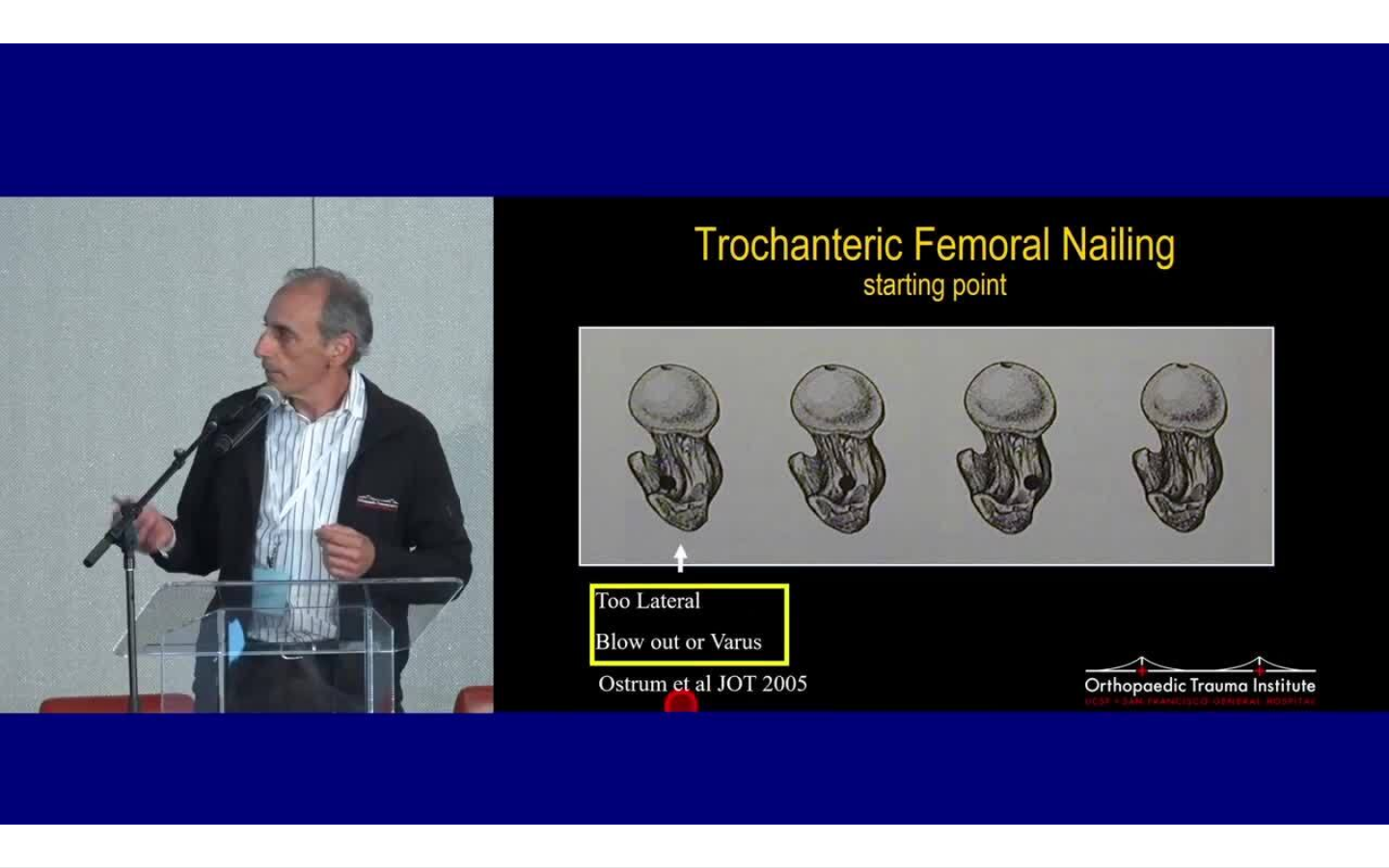 type 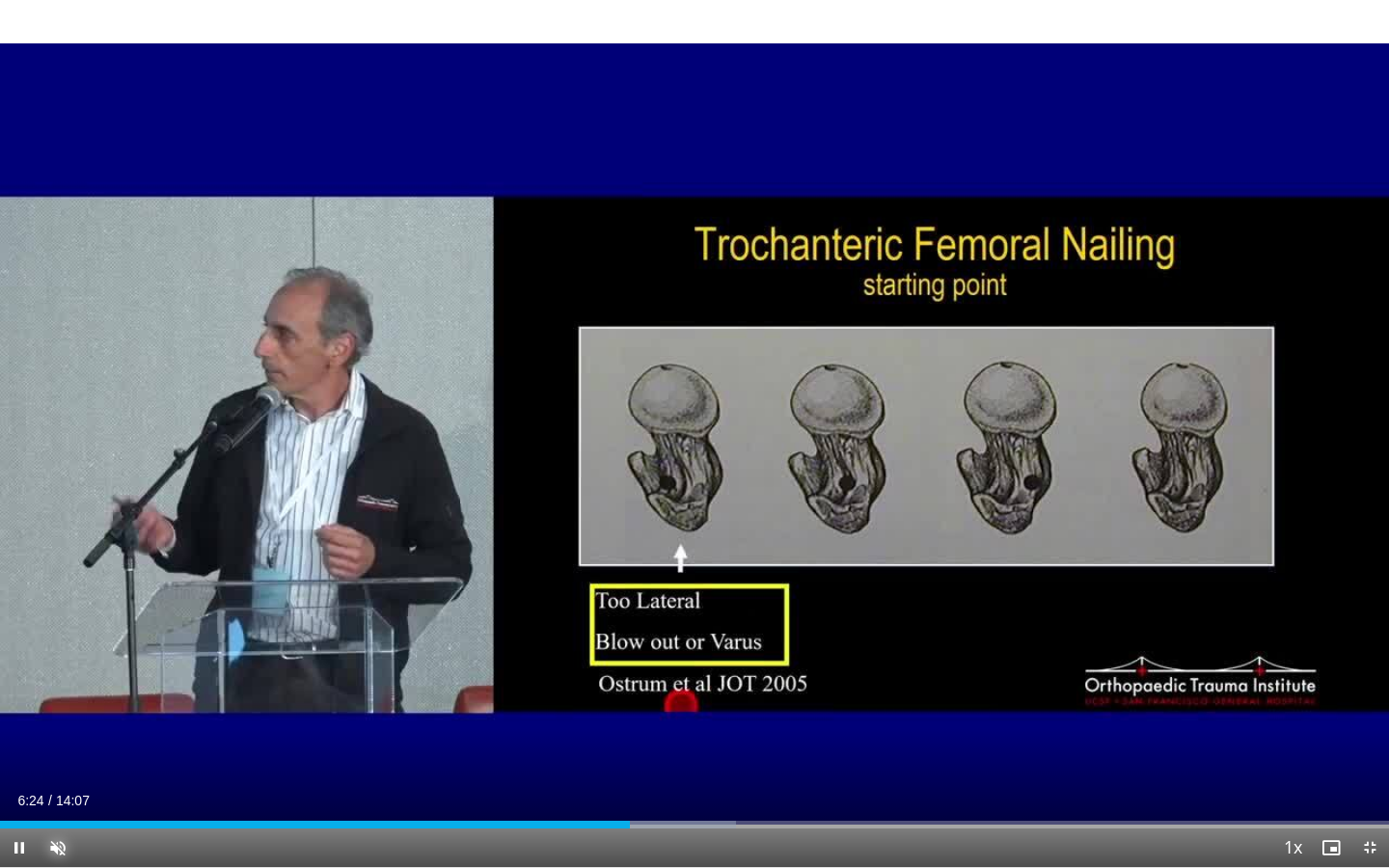 click on "Unmute" at bounding box center (58, 848) 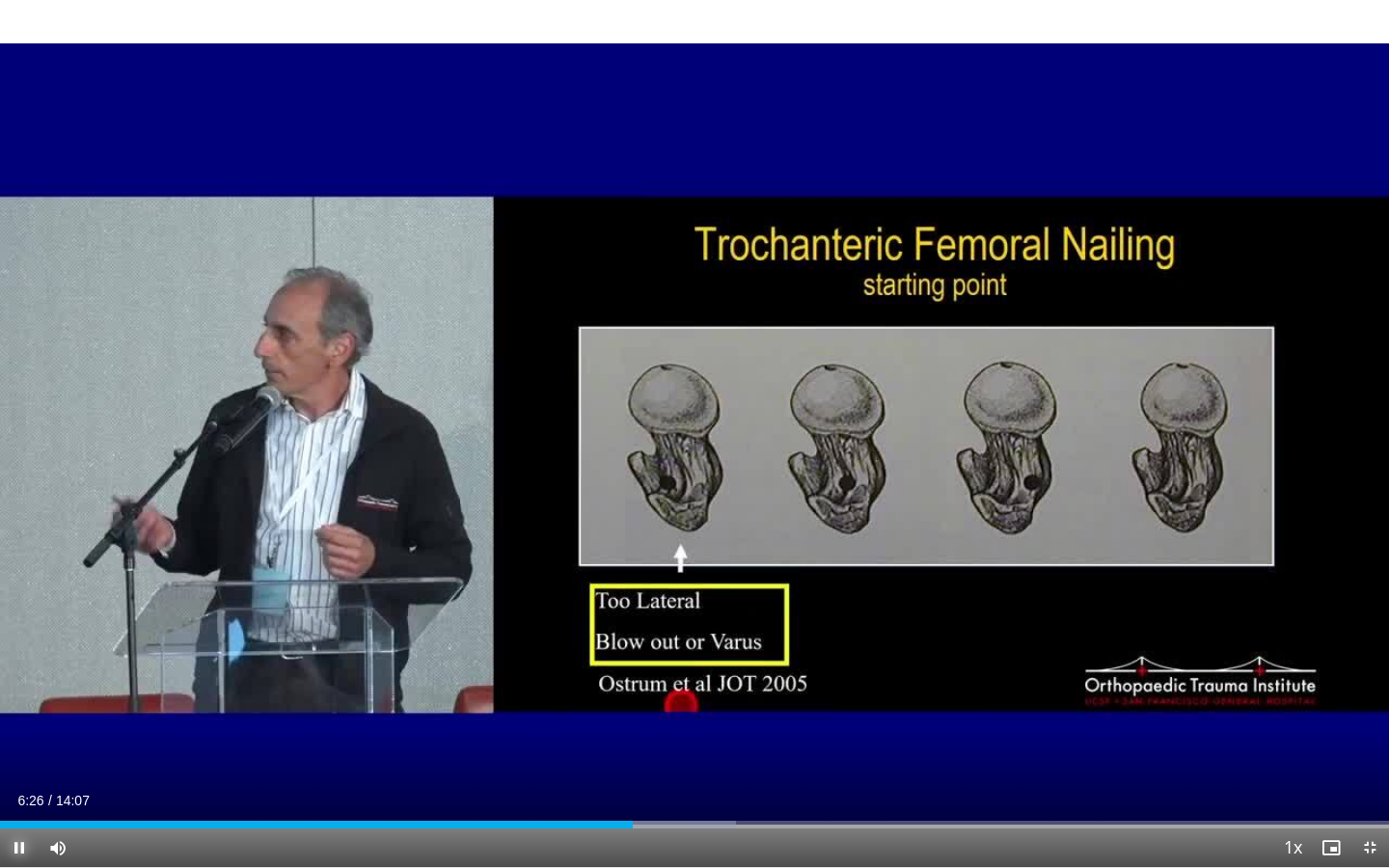 click at bounding box center [19, 848] 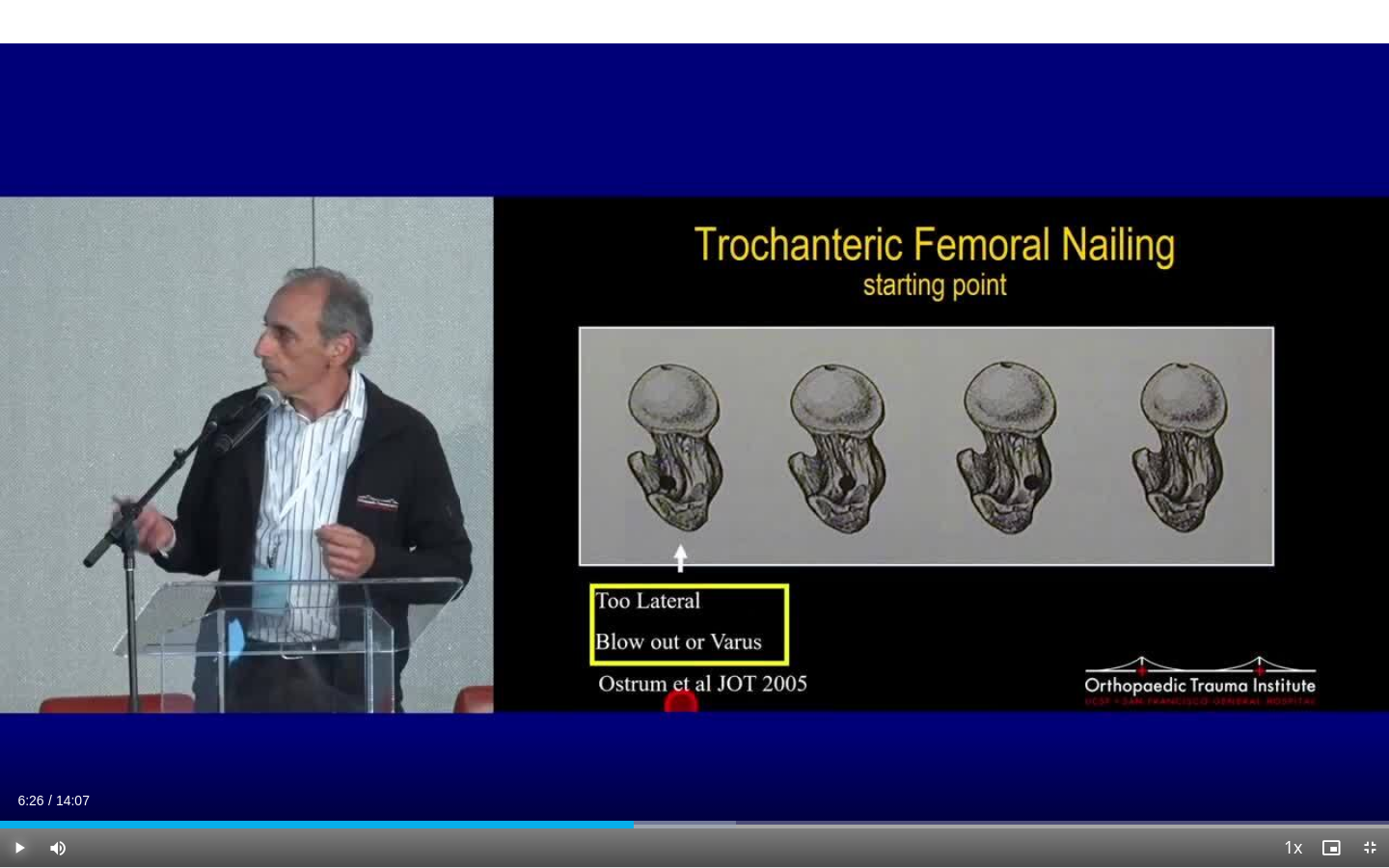 click at bounding box center (19, 848) 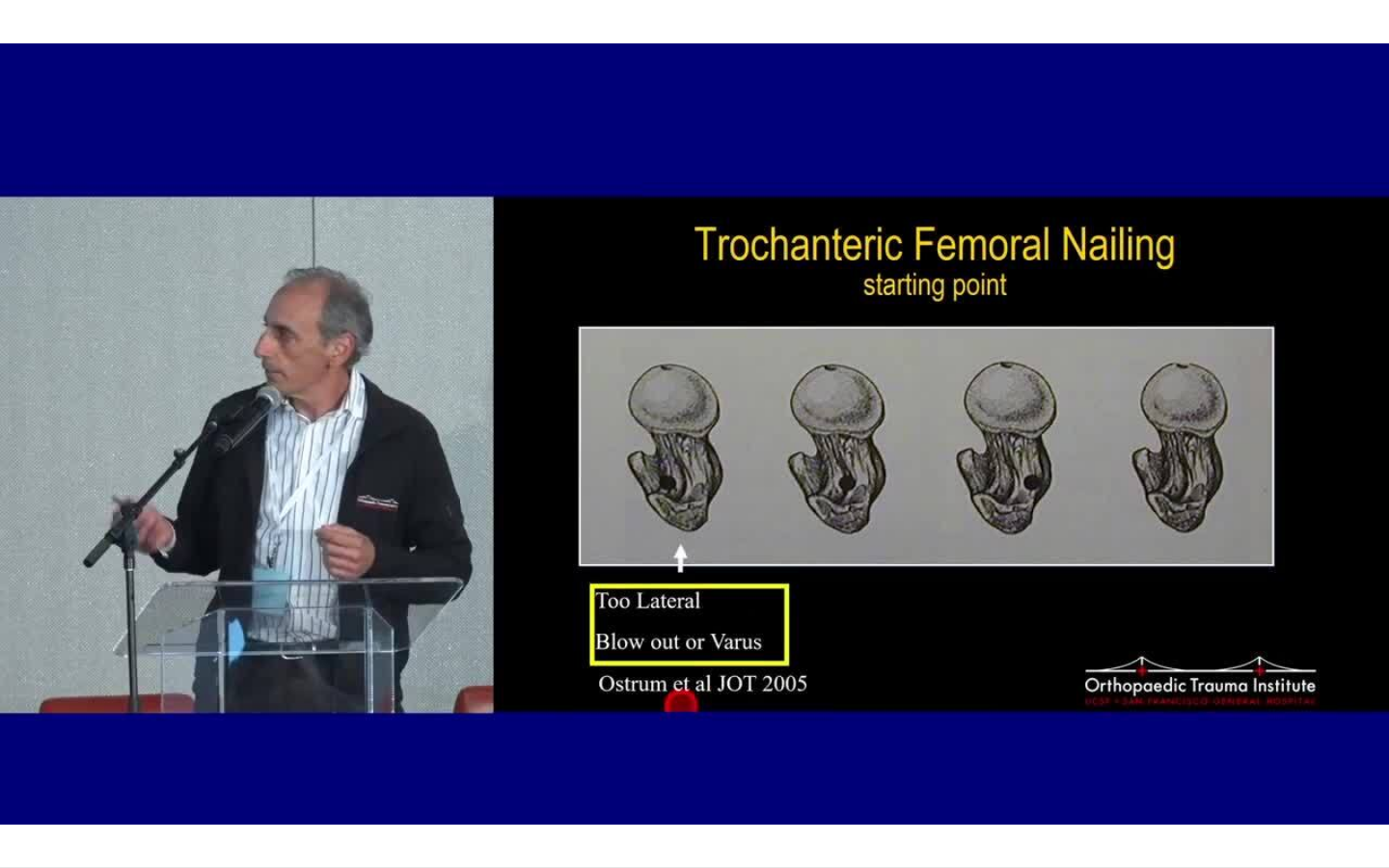 type 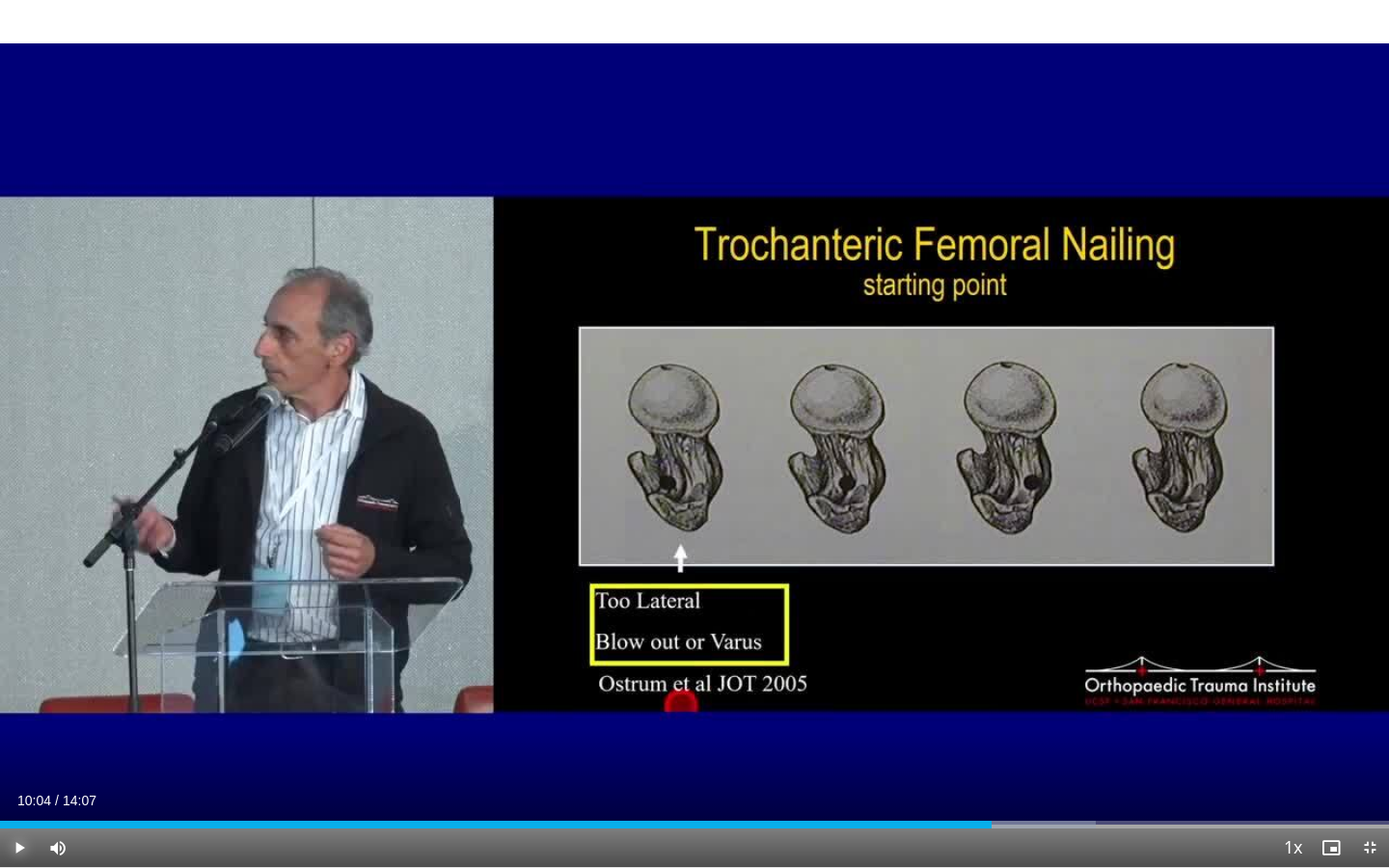 click on "Play" at bounding box center (19, 848) 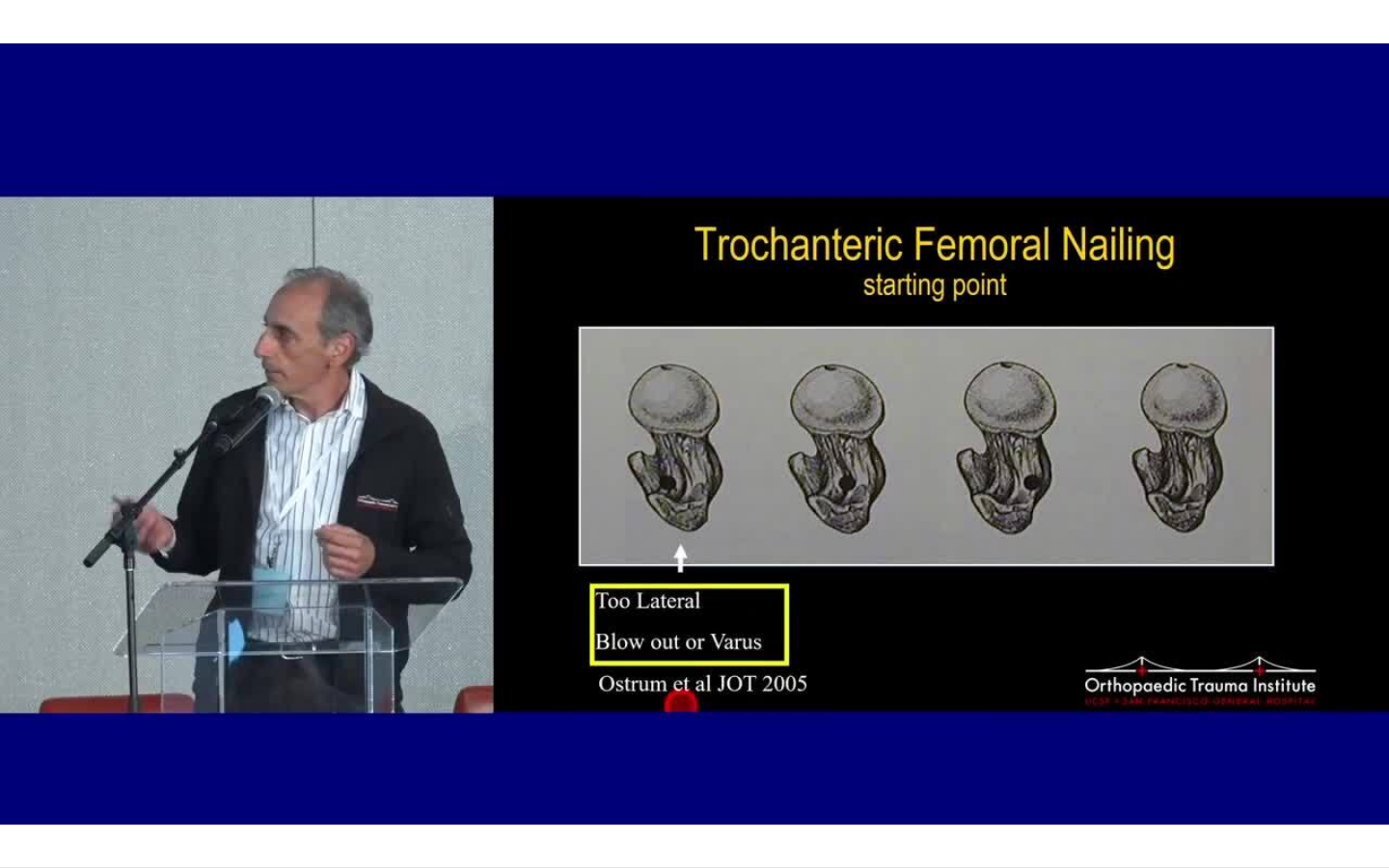 click on "Pause" at bounding box center (19, 848) 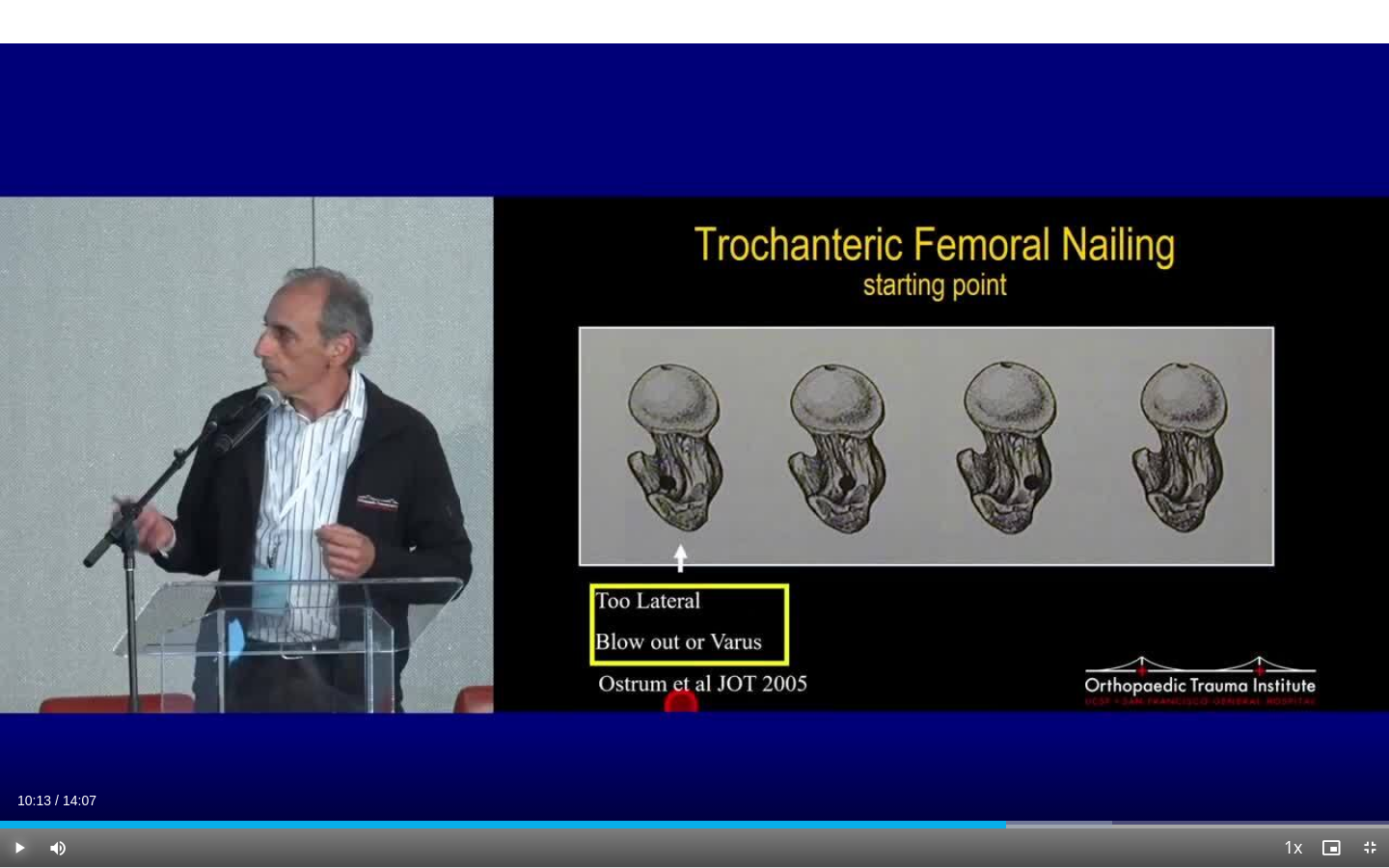 click on "Play" at bounding box center (19, 848) 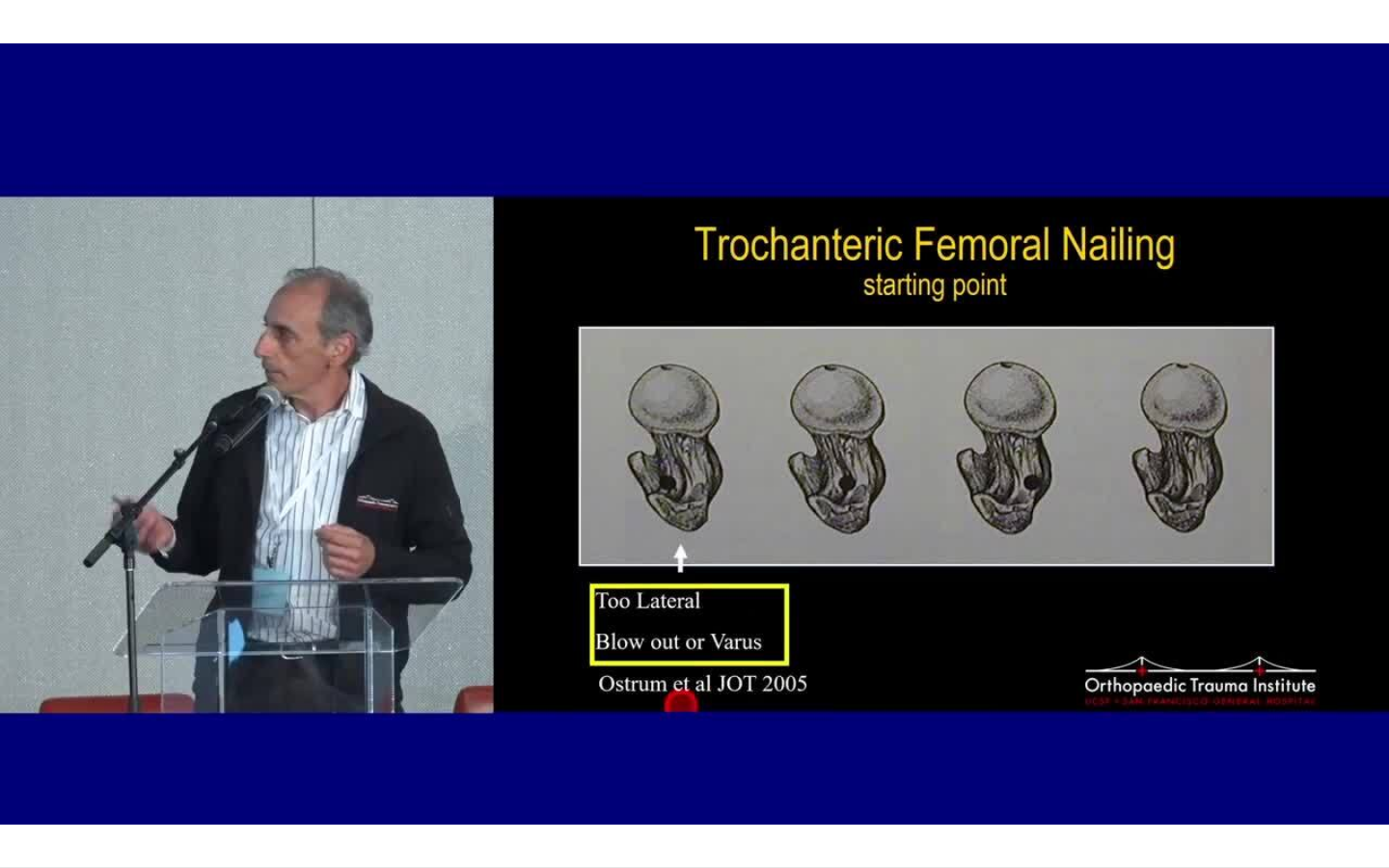 click on "Pause" at bounding box center [19, 848] 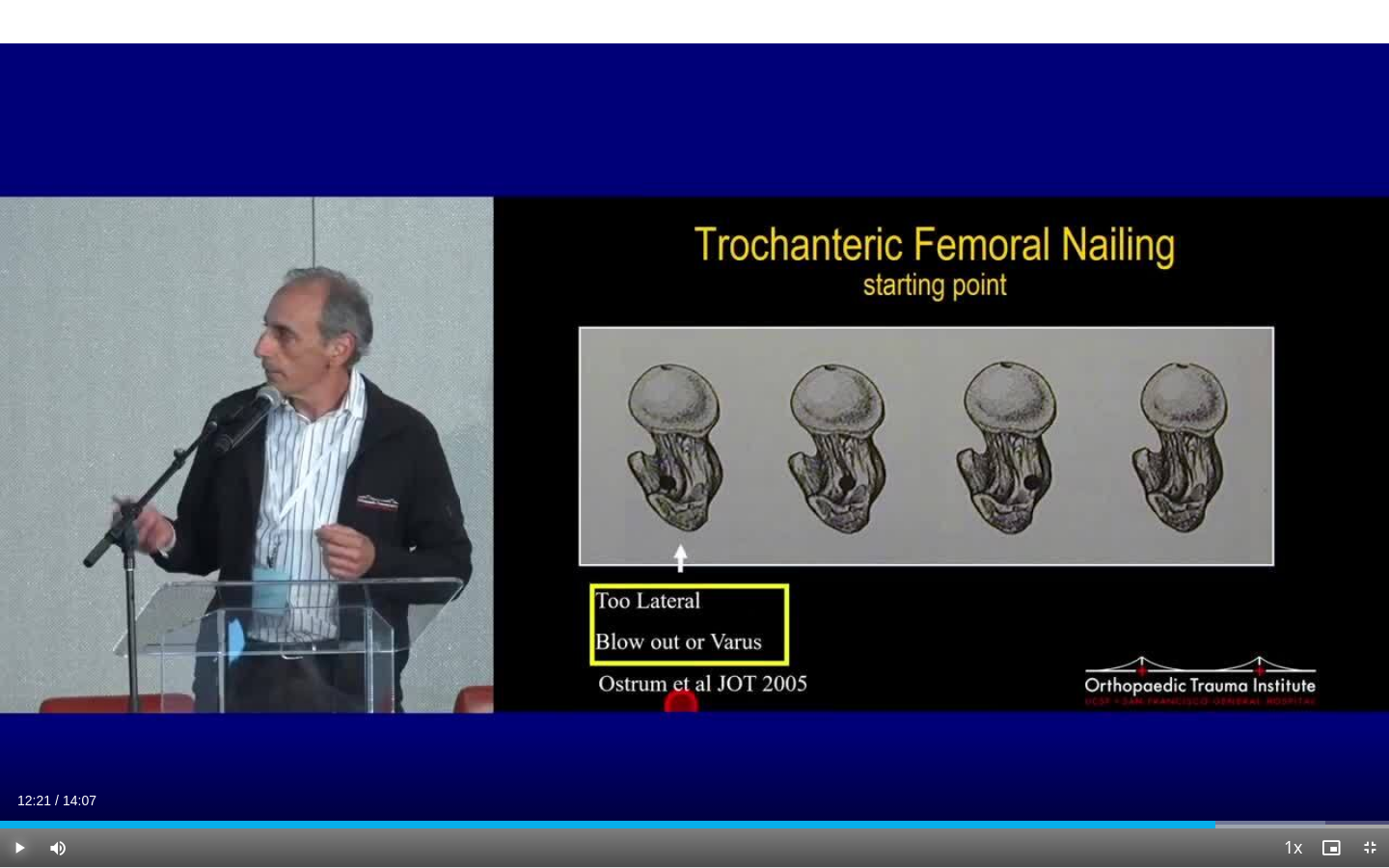 click on "Play" at bounding box center [19, 848] 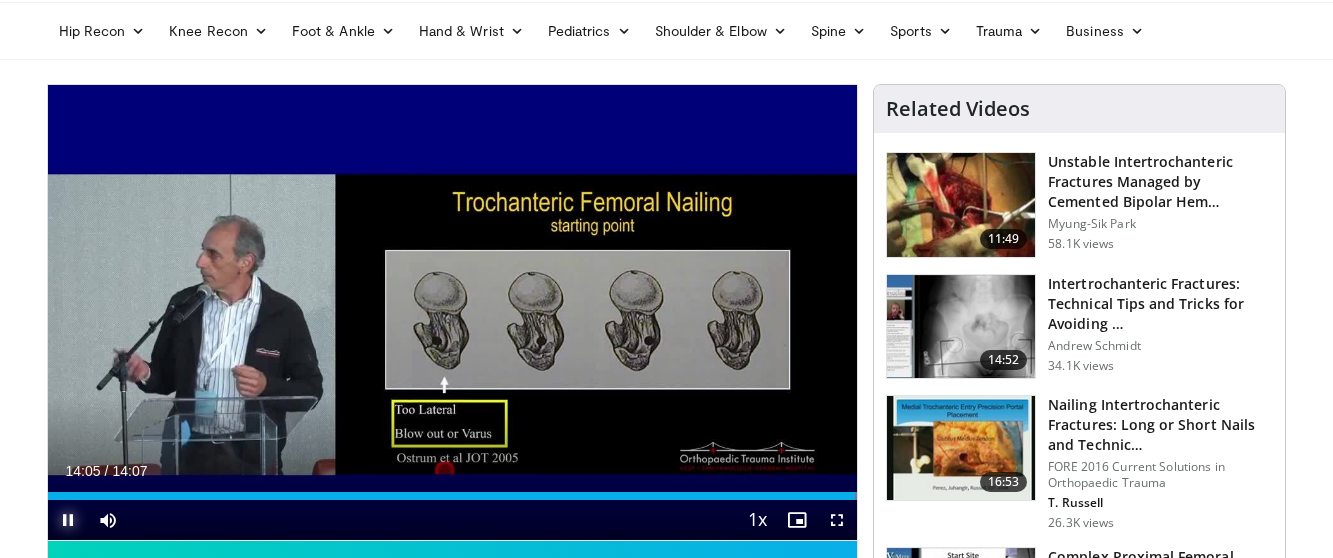 click at bounding box center [68, 520] 